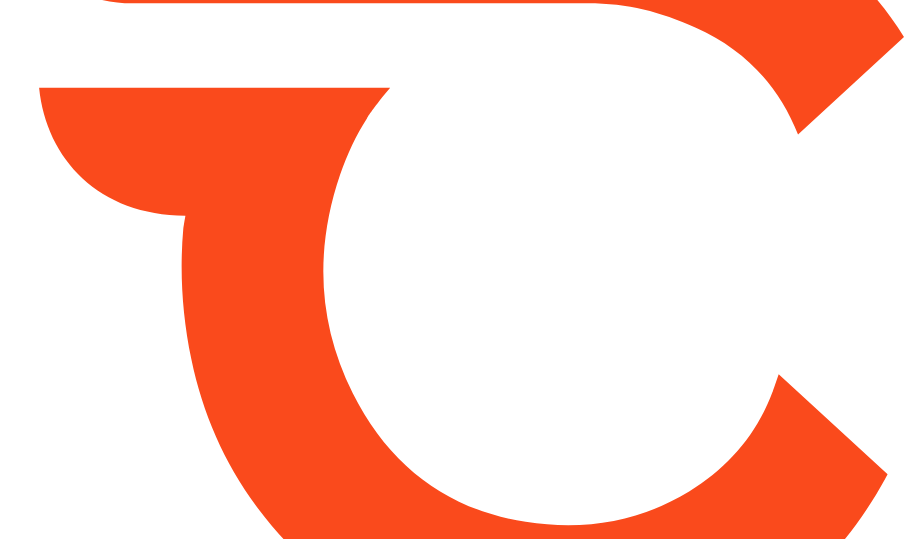 scroll, scrollTop: 0, scrollLeft: 0, axis: both 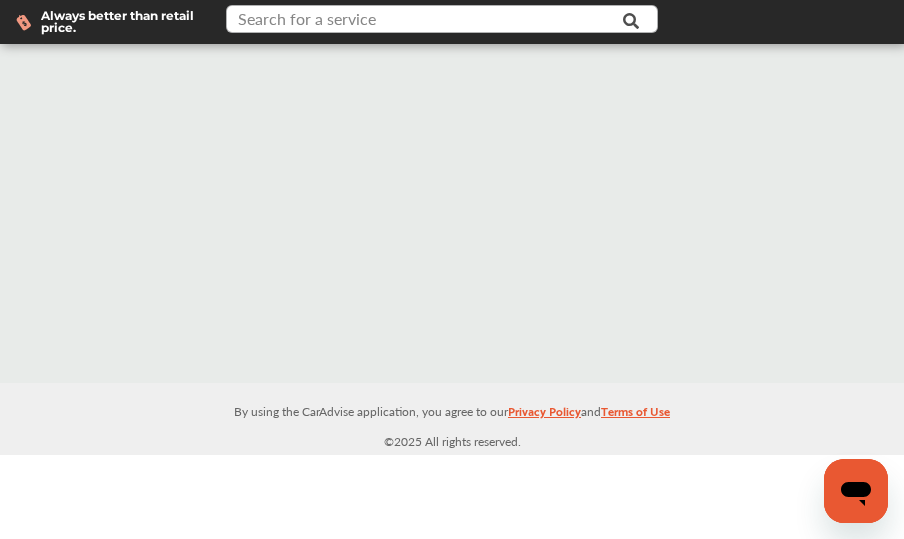click at bounding box center [435, 21] 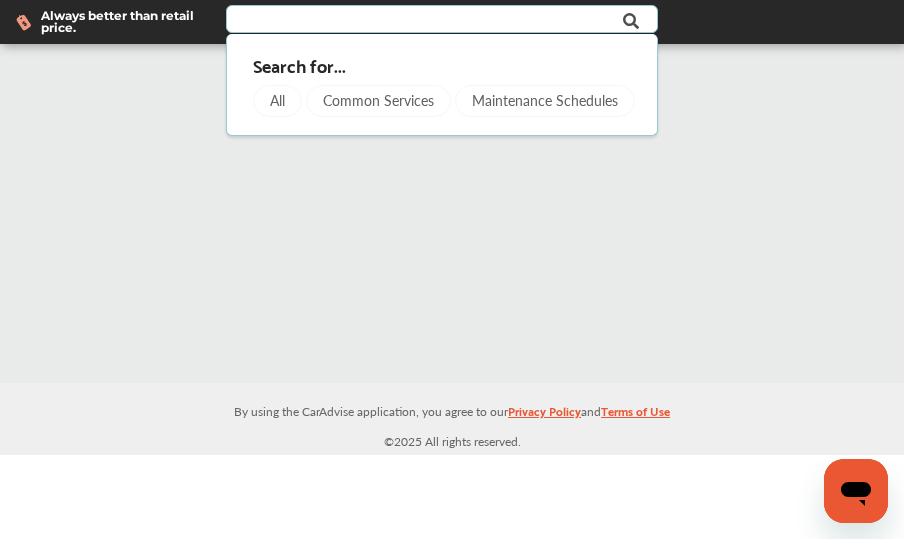click at bounding box center [435, 21] 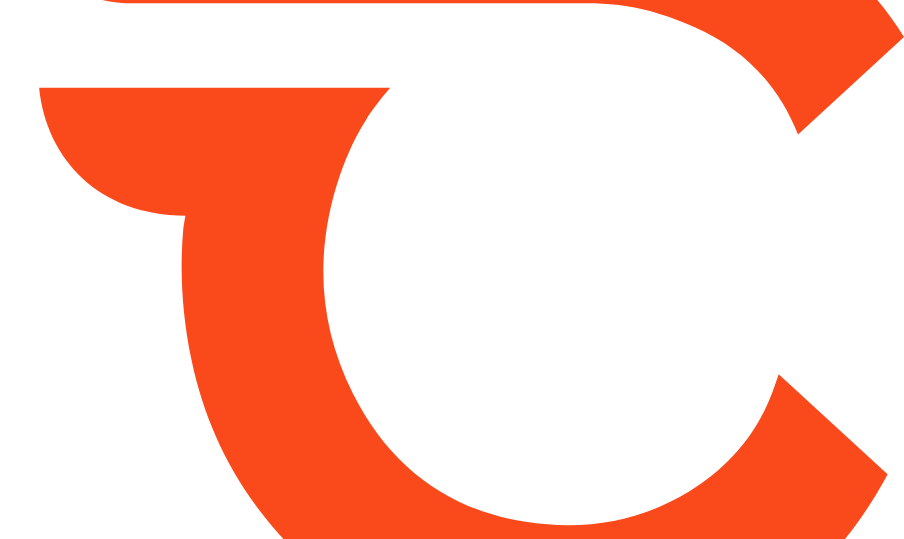 scroll, scrollTop: 0, scrollLeft: 0, axis: both 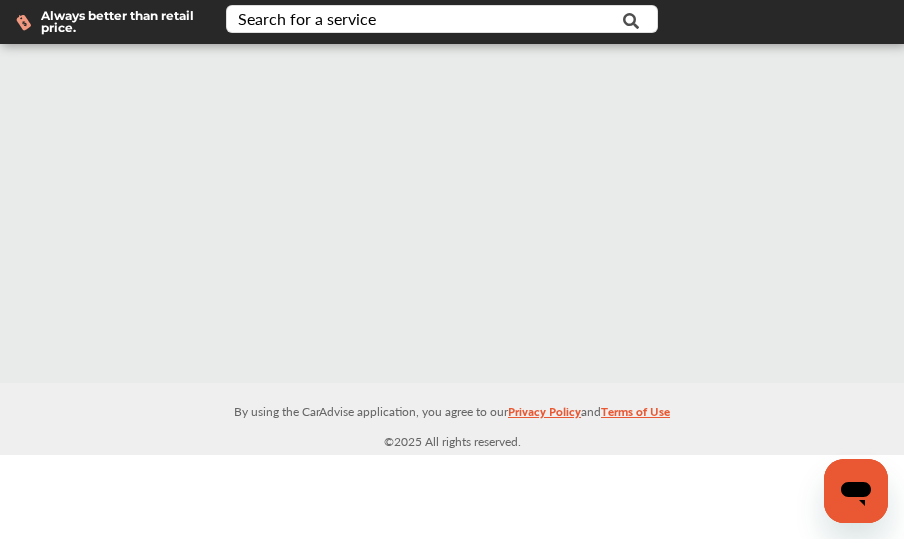 click 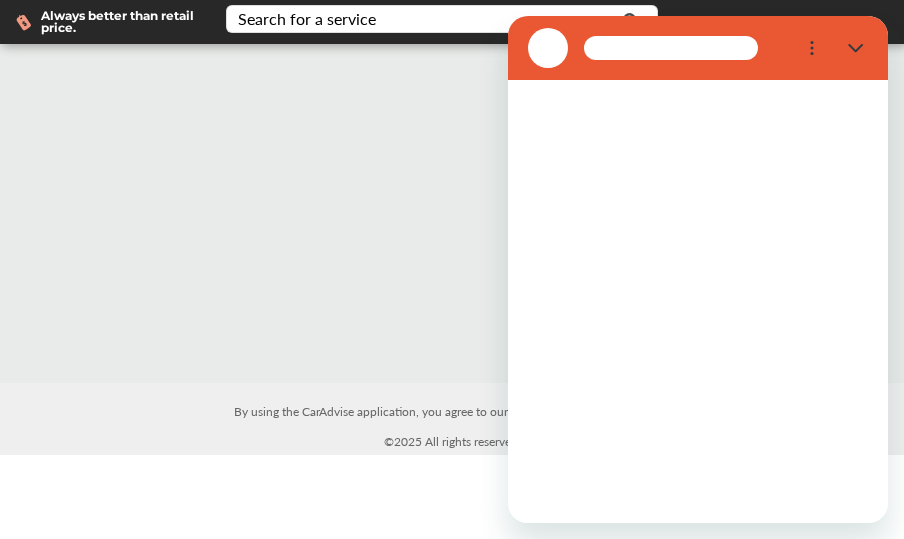 scroll, scrollTop: 0, scrollLeft: 0, axis: both 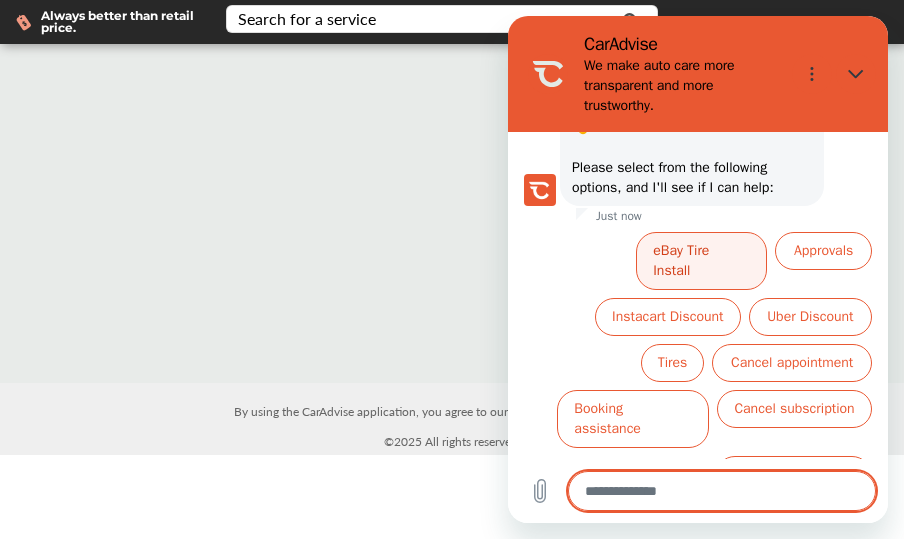 click on "eBay Tire Install" at bounding box center [701, 261] 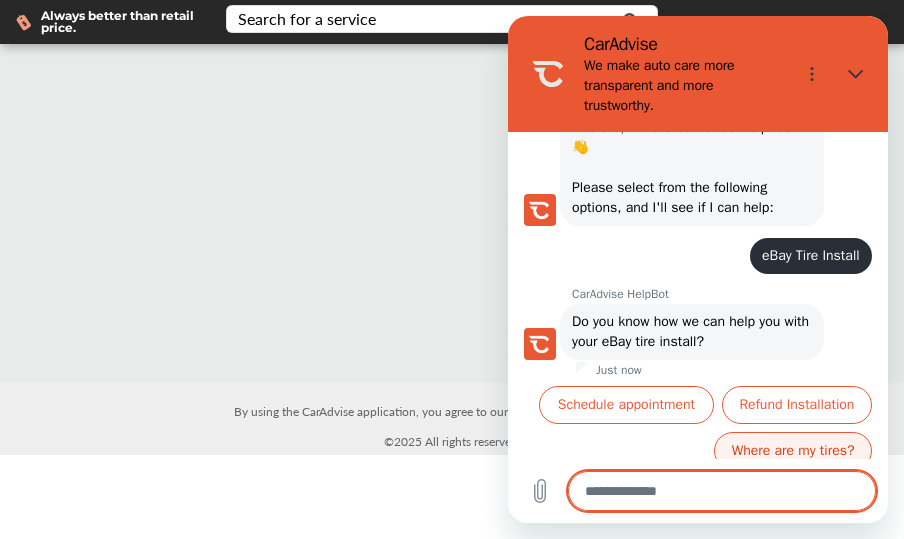 scroll, scrollTop: 140, scrollLeft: 0, axis: vertical 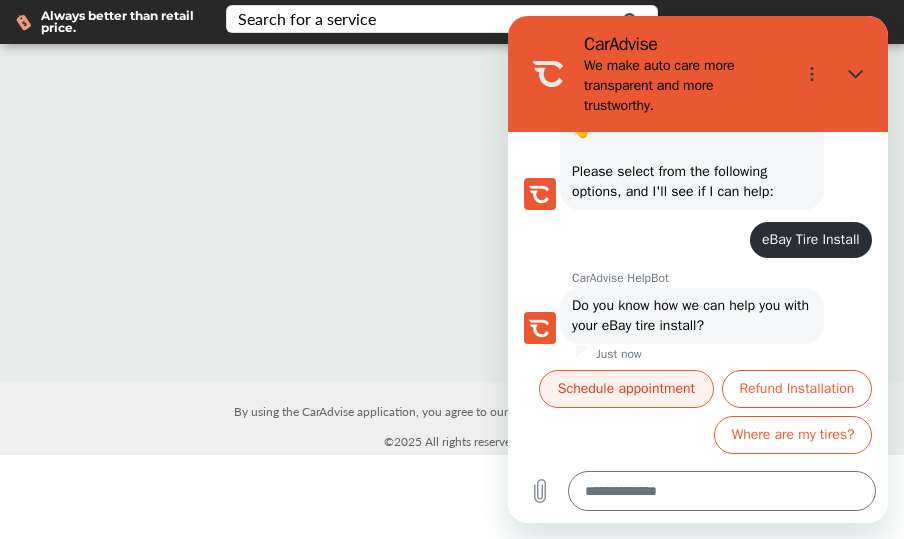 click on "Schedule appointment" at bounding box center (626, 389) 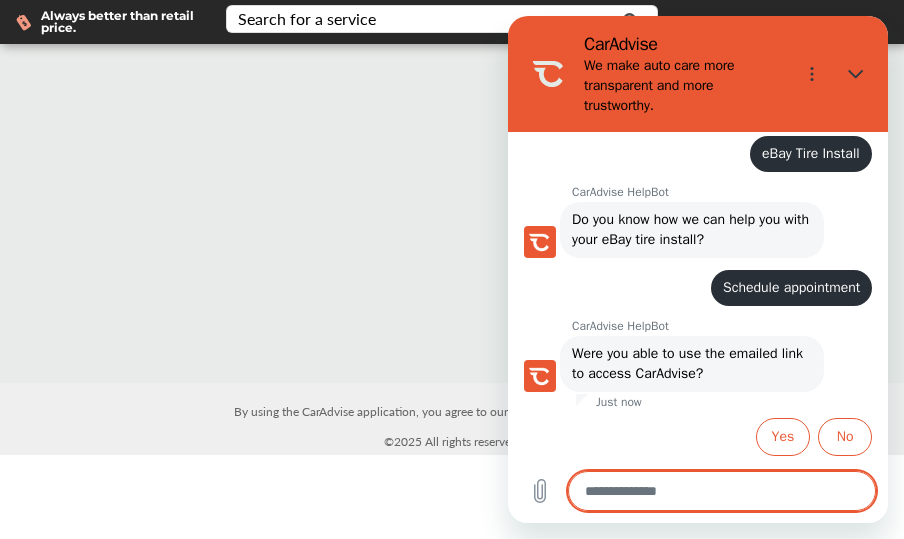 scroll, scrollTop: 228, scrollLeft: 0, axis: vertical 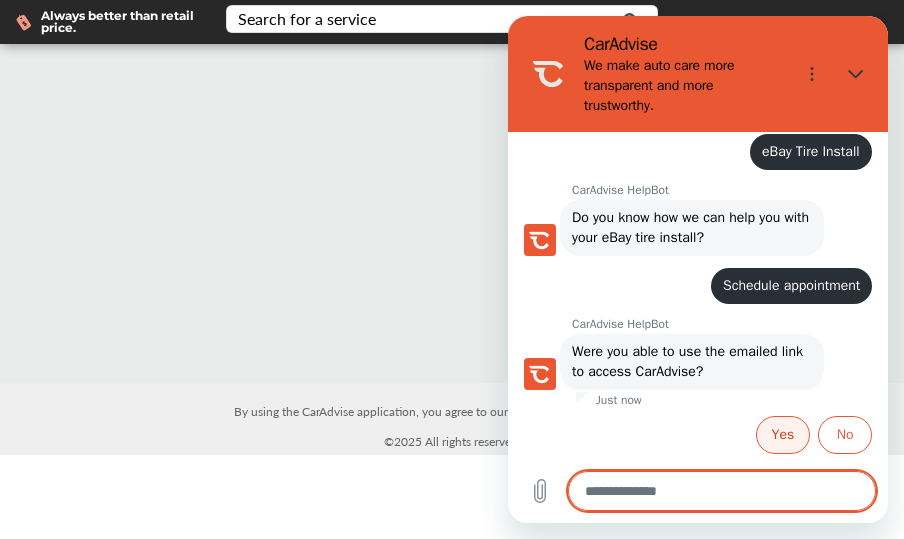 click on "Yes" at bounding box center (783, 435) 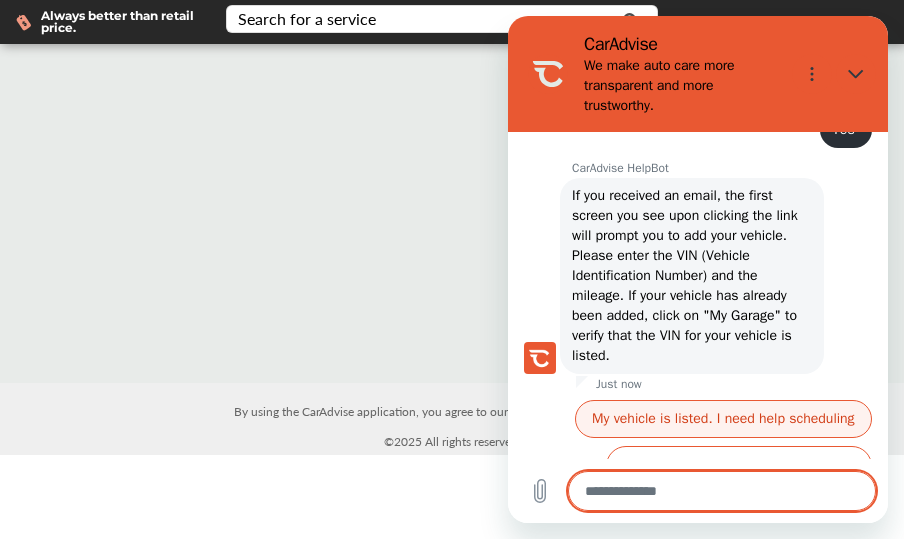 scroll, scrollTop: 548, scrollLeft: 0, axis: vertical 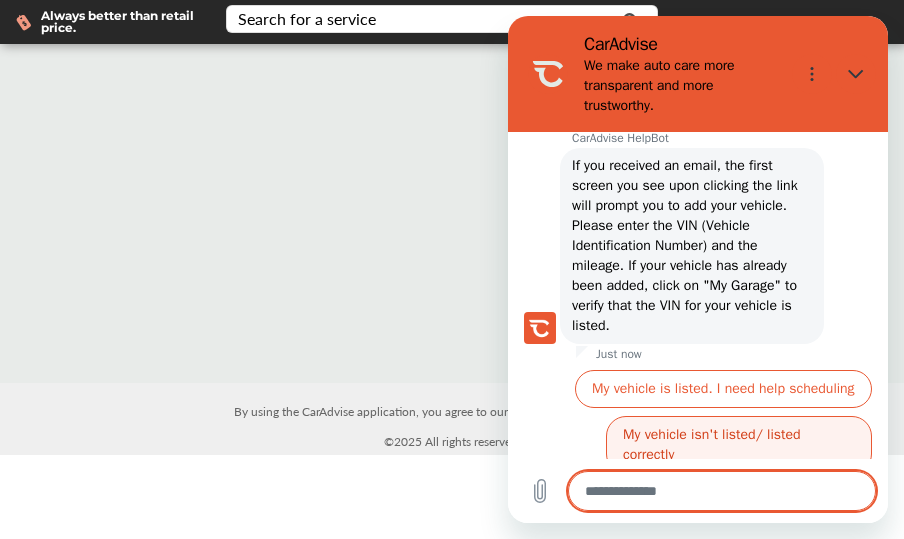 click on "My vehicle isn't listed/ listed correctly" at bounding box center [739, 445] 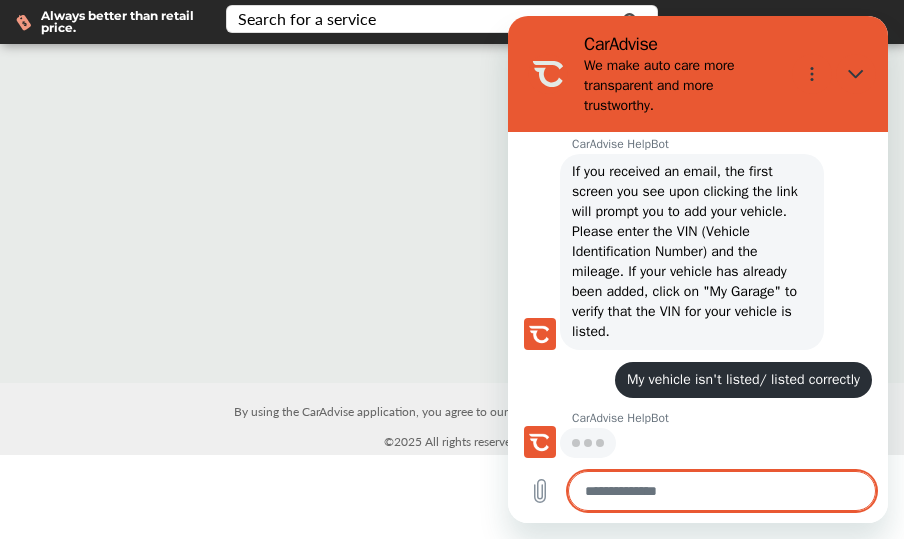 scroll, scrollTop: 542, scrollLeft: 0, axis: vertical 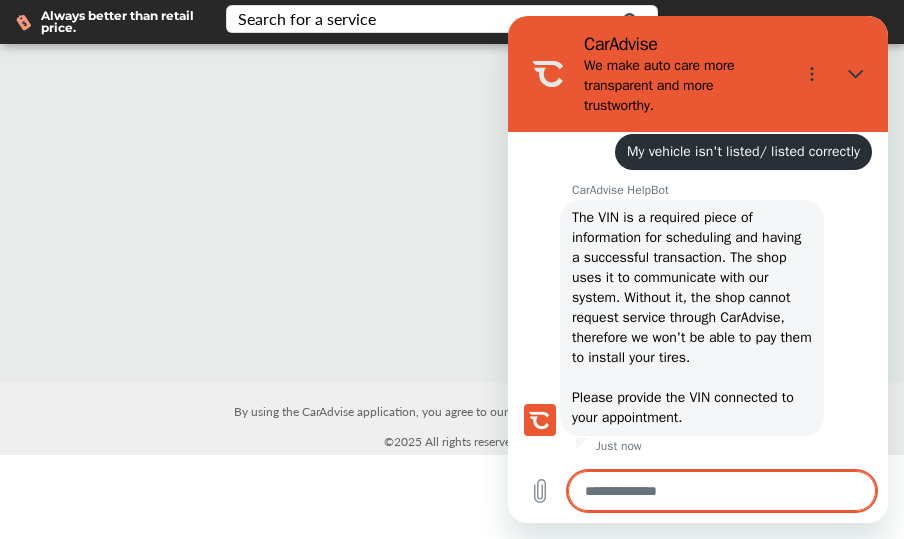 type on "*" 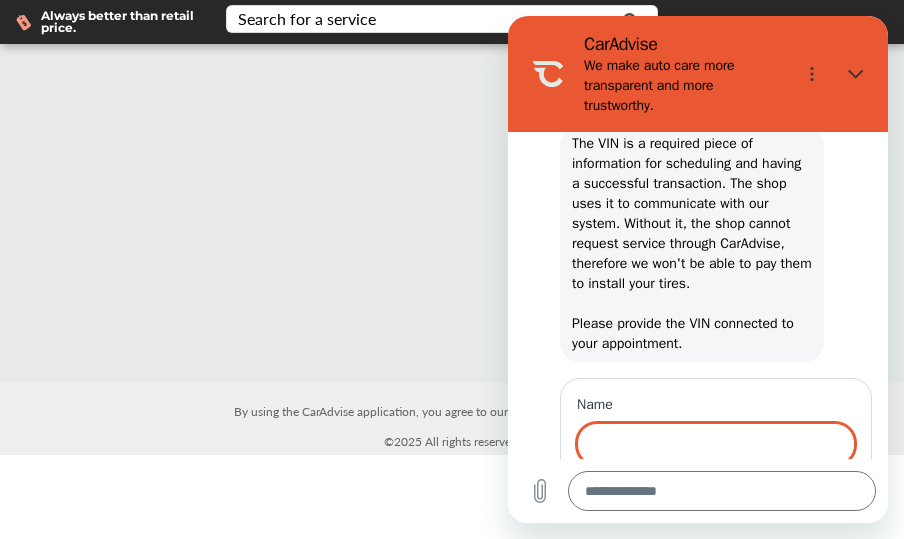 scroll, scrollTop: 944, scrollLeft: 0, axis: vertical 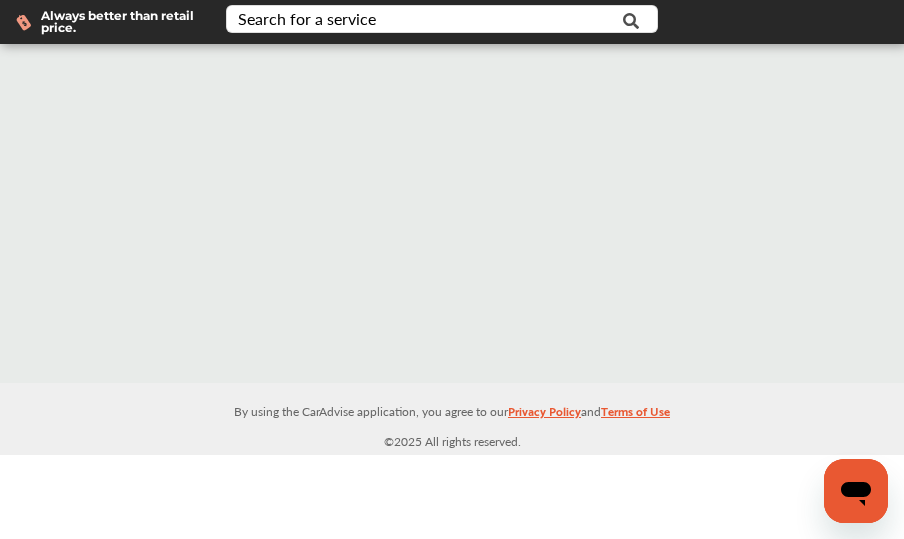 click on "Always better than retail price." at bounding box center (117, 22) 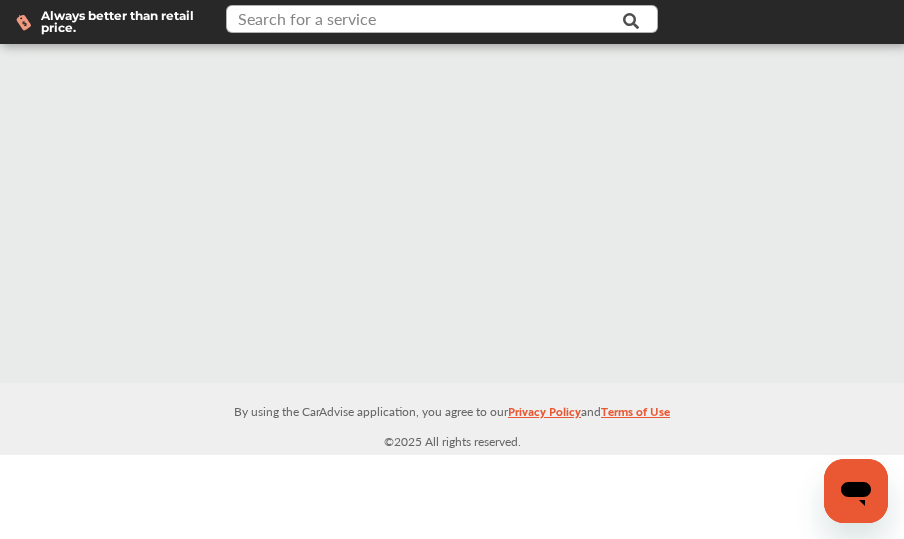 click at bounding box center [435, 21] 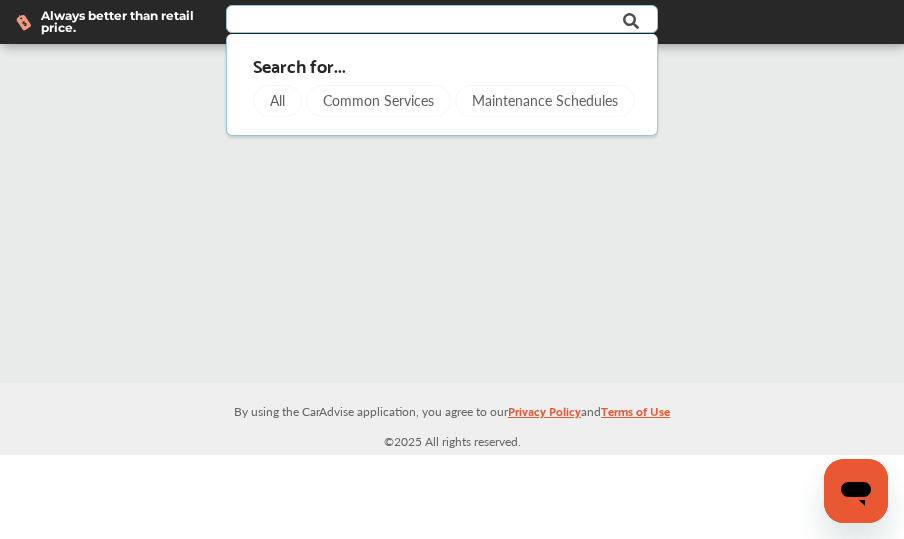 click at bounding box center (452, 213) 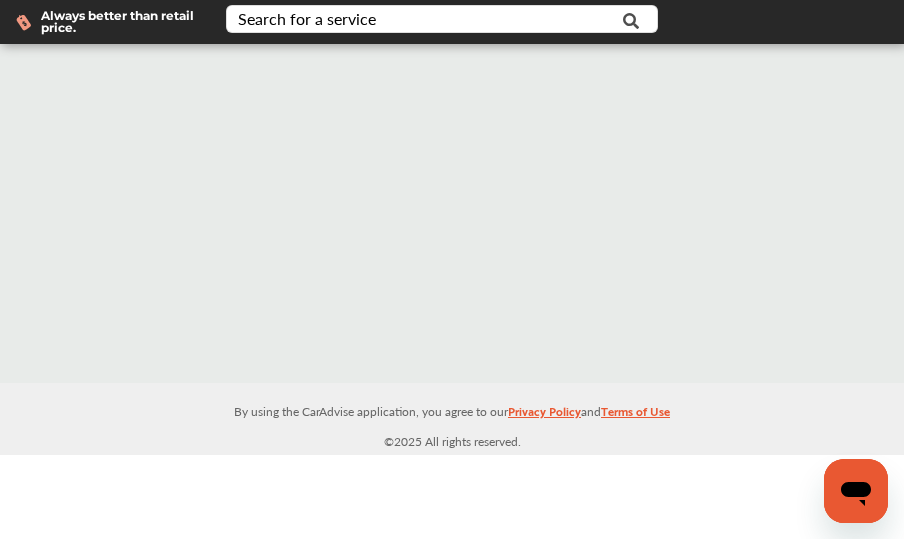 click at bounding box center [452, 213] 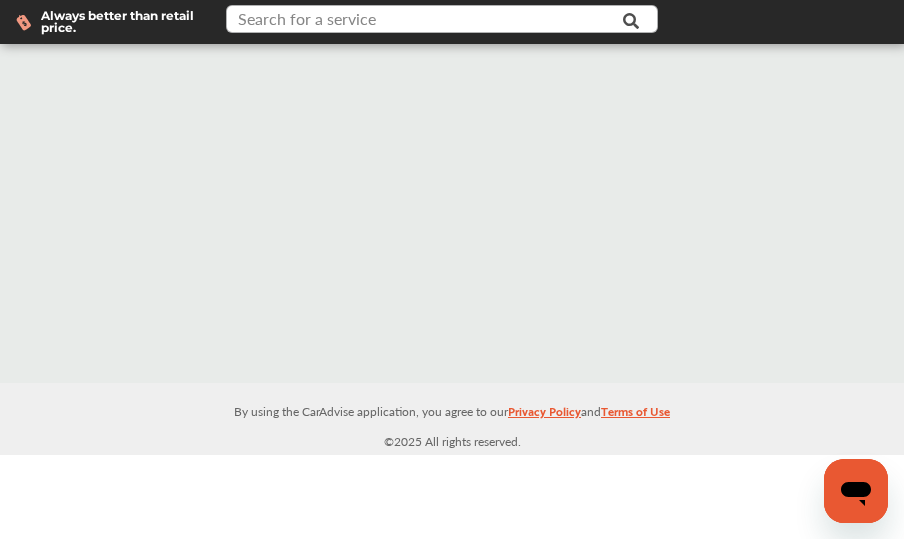 click at bounding box center (435, 21) 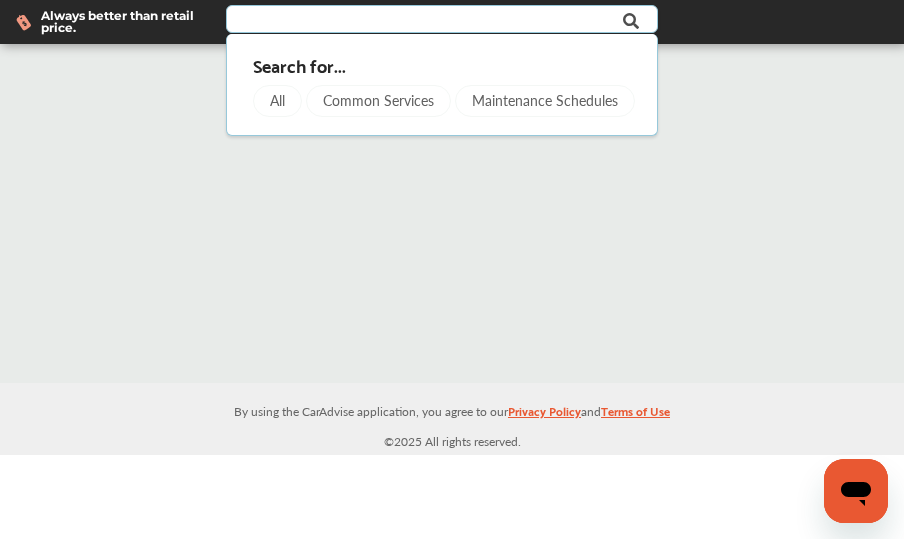 click on "Maintenance Schedules" at bounding box center [545, 101] 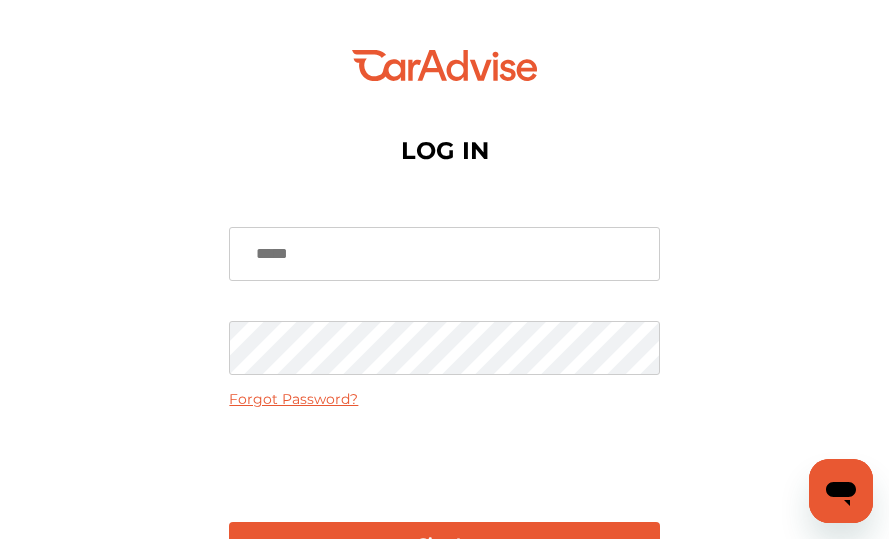 click at bounding box center (444, 254) 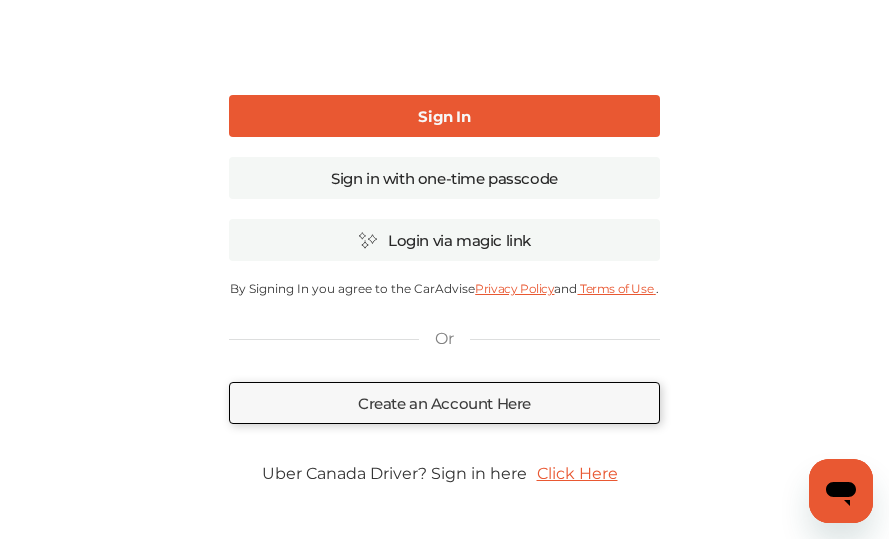scroll, scrollTop: 400, scrollLeft: 0, axis: vertical 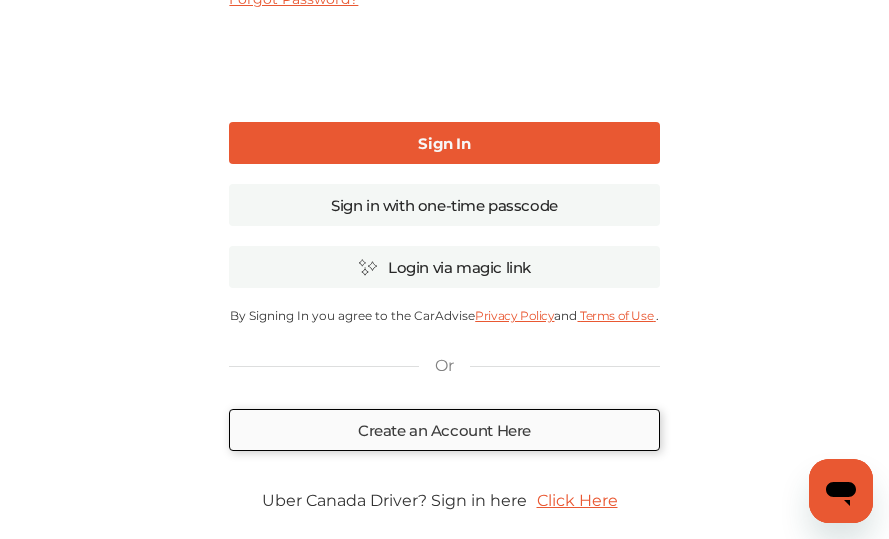click on "Create an Account Here" at bounding box center (444, 430) 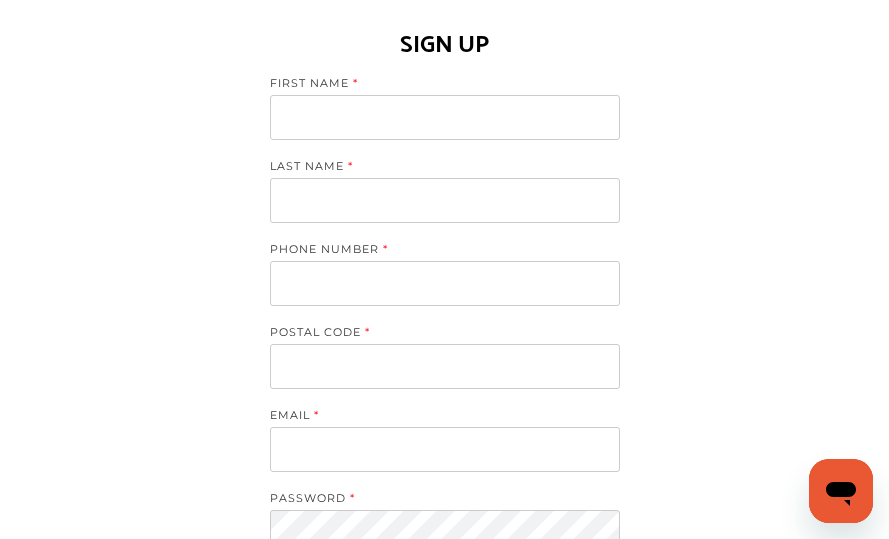 scroll, scrollTop: 0, scrollLeft: 0, axis: both 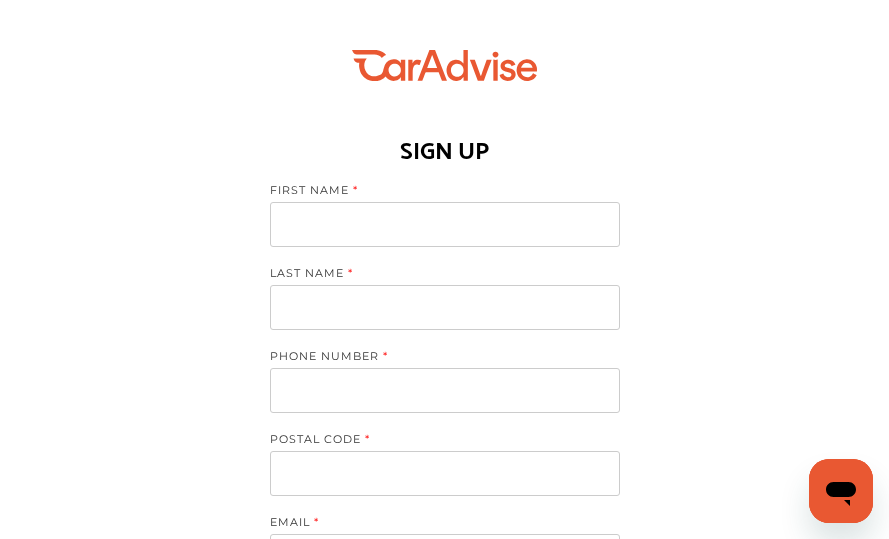 click at bounding box center [445, 224] 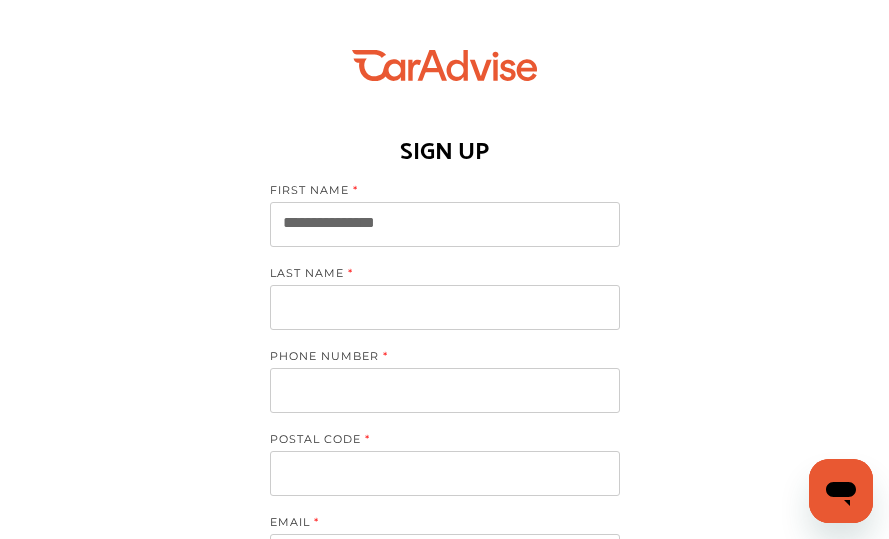type on "**********" 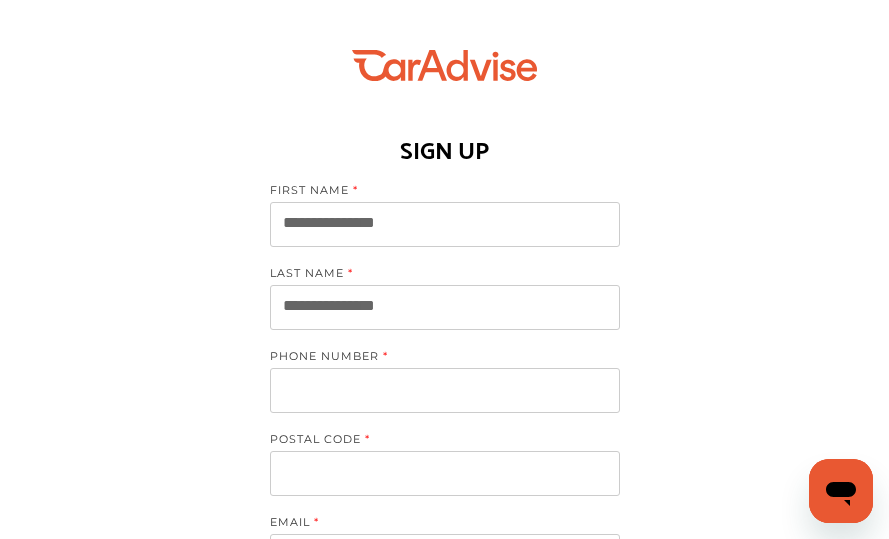 type on "**********" 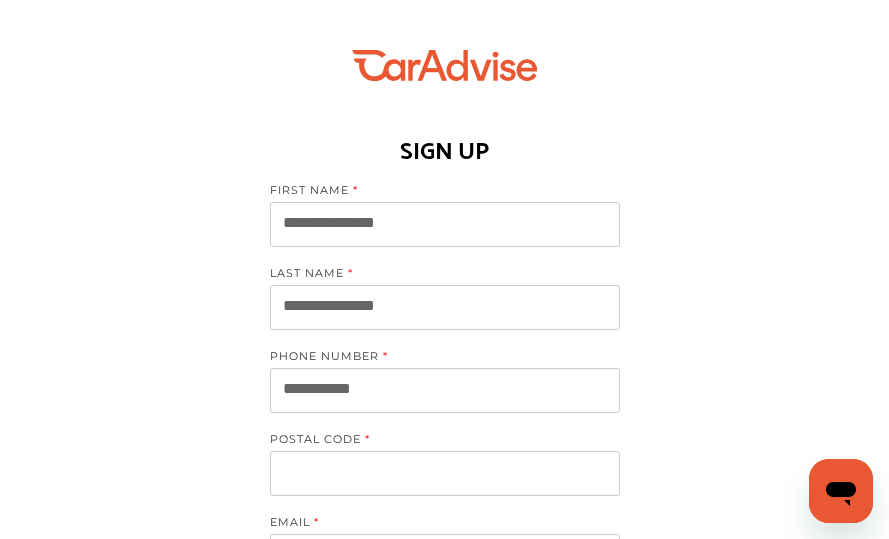 type on "*****" 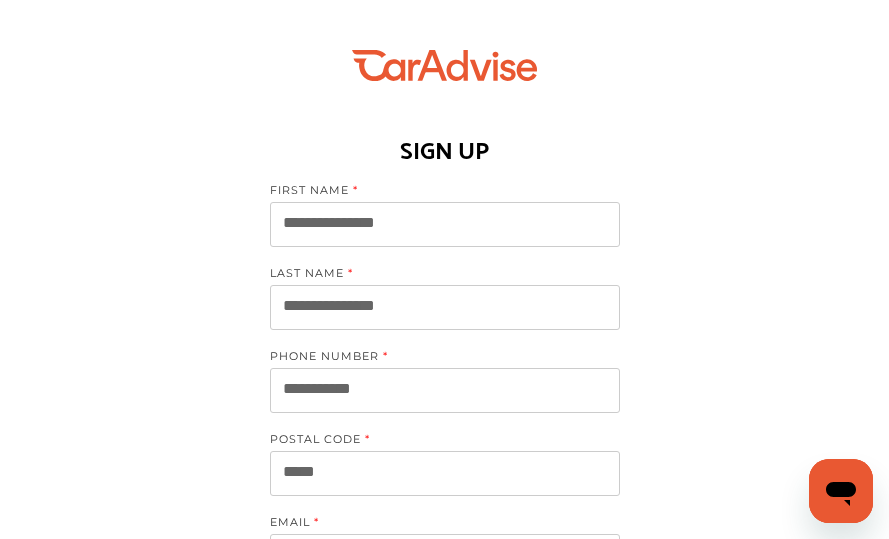 type on "**********" 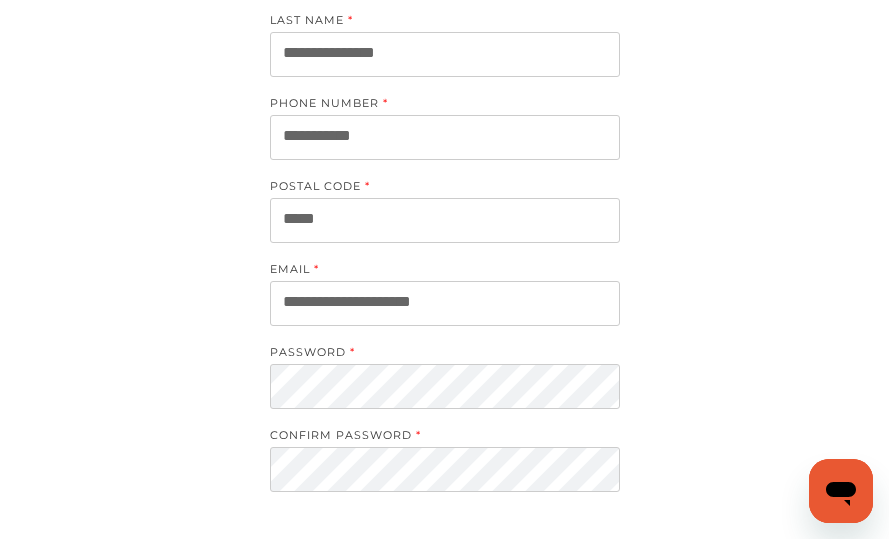 scroll, scrollTop: 300, scrollLeft: 0, axis: vertical 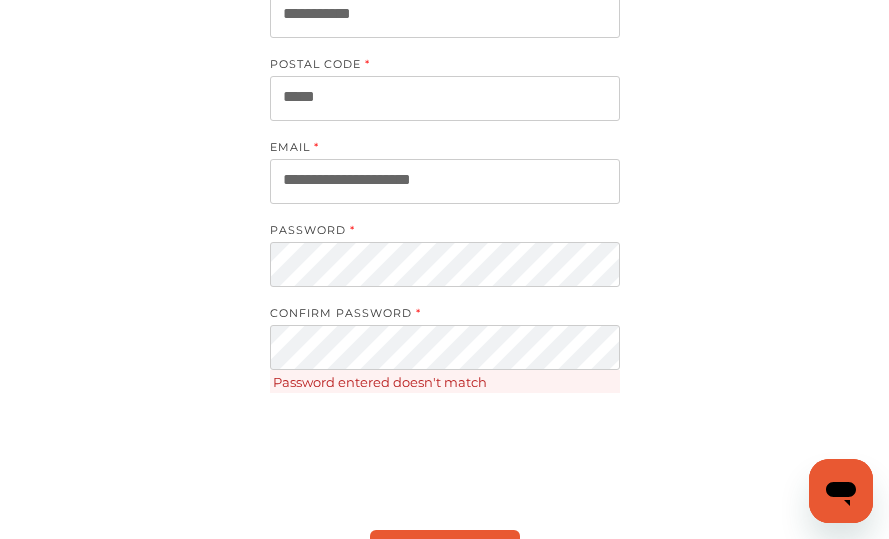 click on "**********" at bounding box center [444, 182] 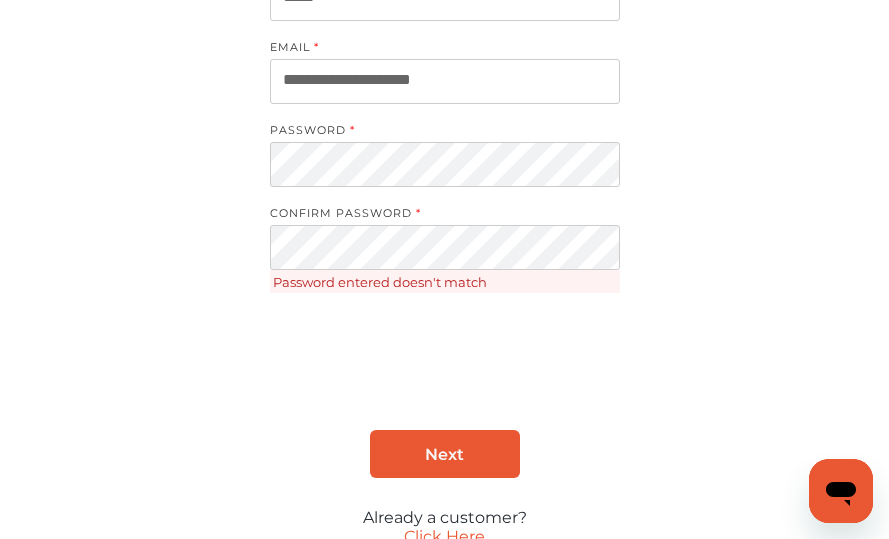 click on "Next" at bounding box center [445, 454] 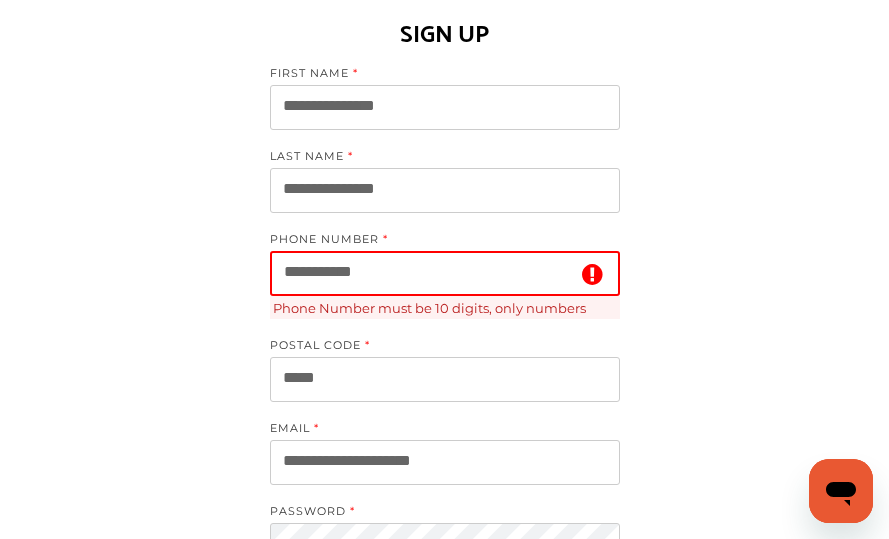 scroll, scrollTop: 75, scrollLeft: 0, axis: vertical 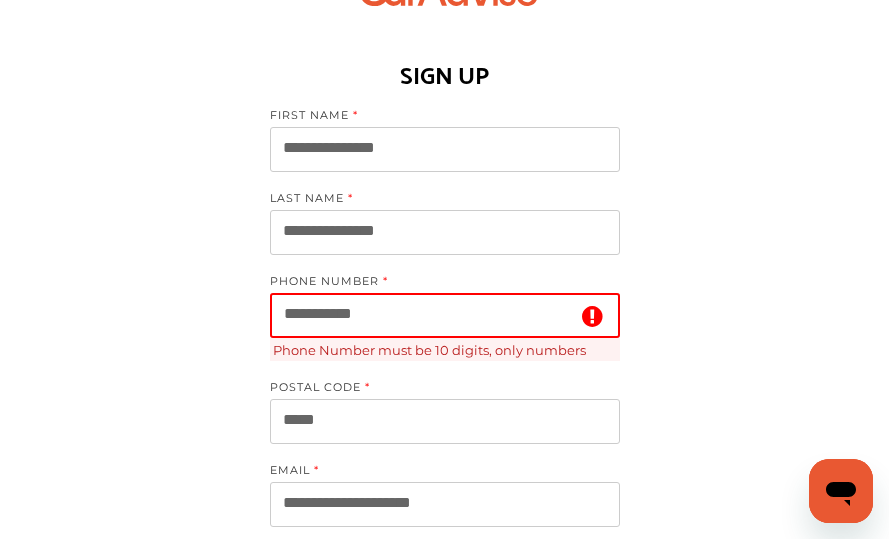click on "**********" at bounding box center (445, 315) 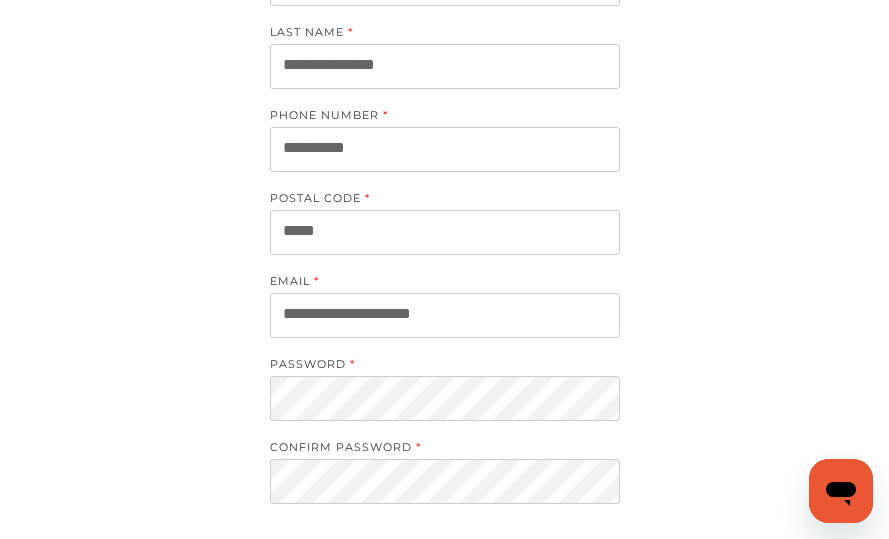 scroll, scrollTop: 552, scrollLeft: 0, axis: vertical 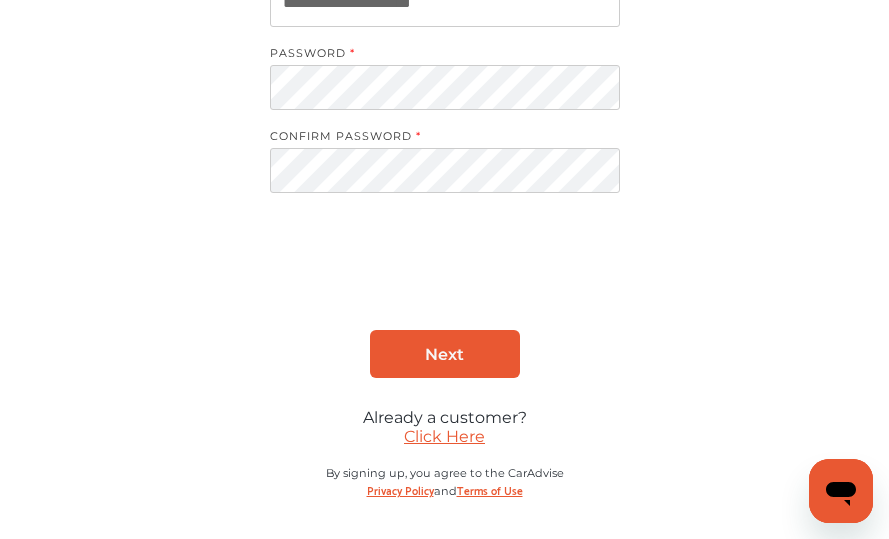 type on "**********" 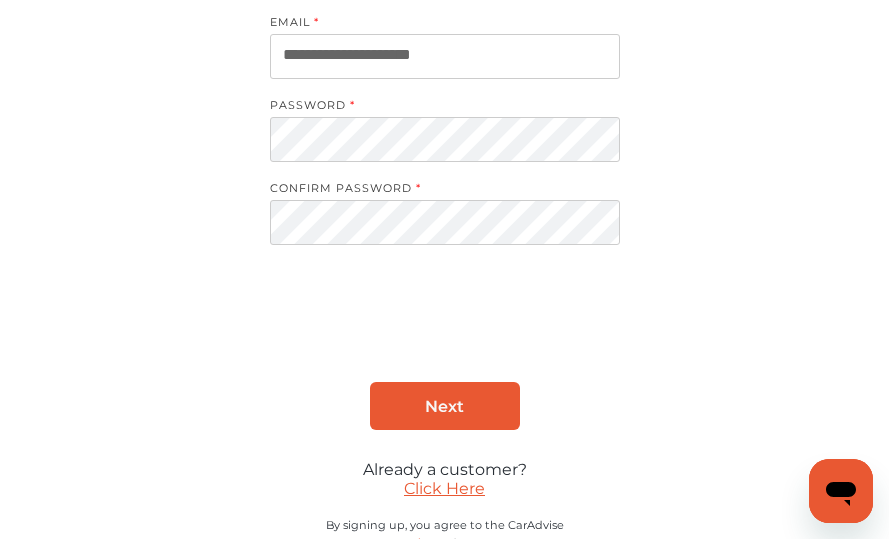 scroll, scrollTop: 552, scrollLeft: 0, axis: vertical 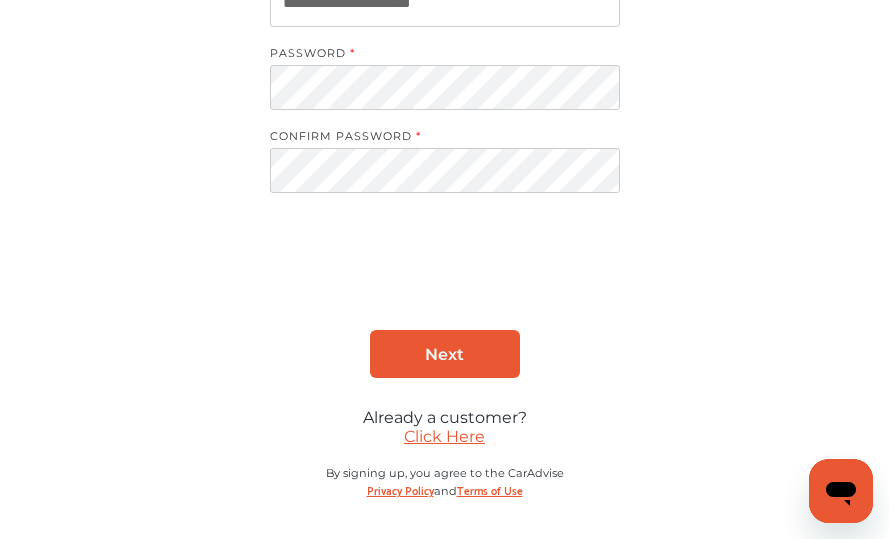 click on "Click Here" at bounding box center (444, 436) 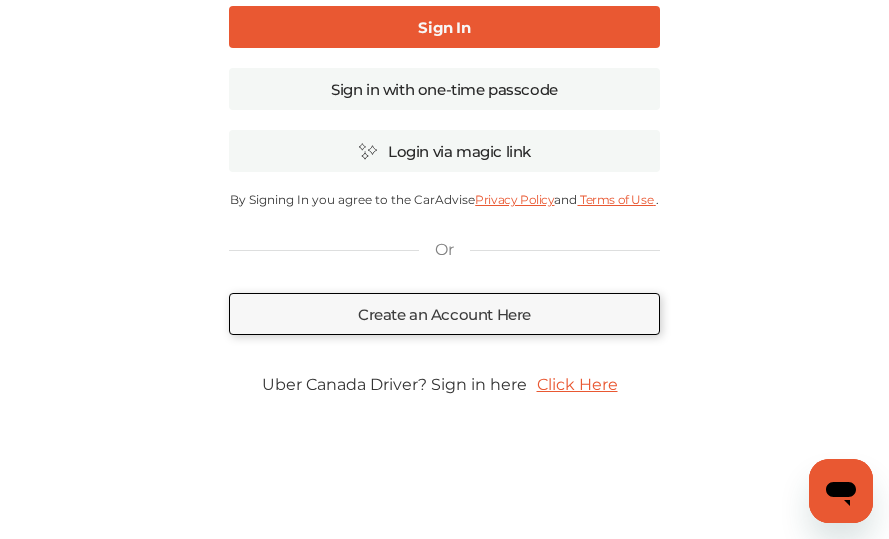 scroll, scrollTop: 474, scrollLeft: 0, axis: vertical 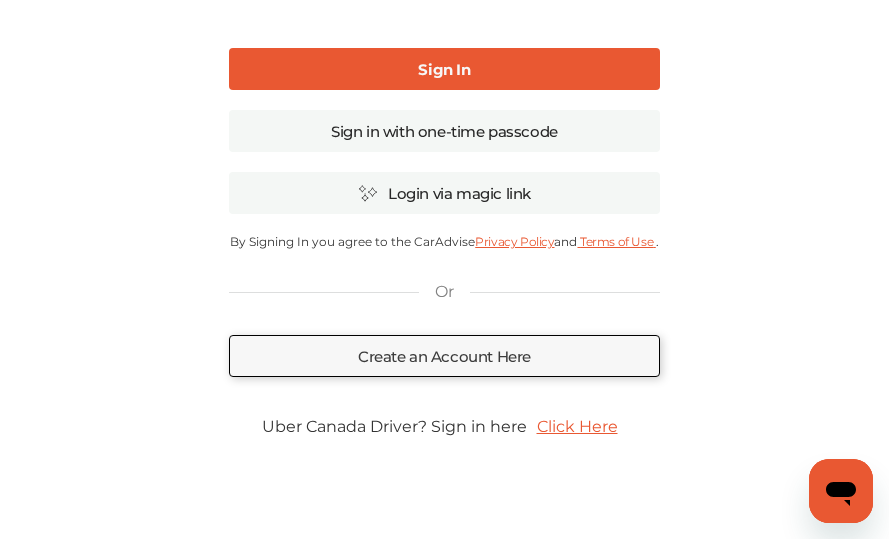 type on "**********" 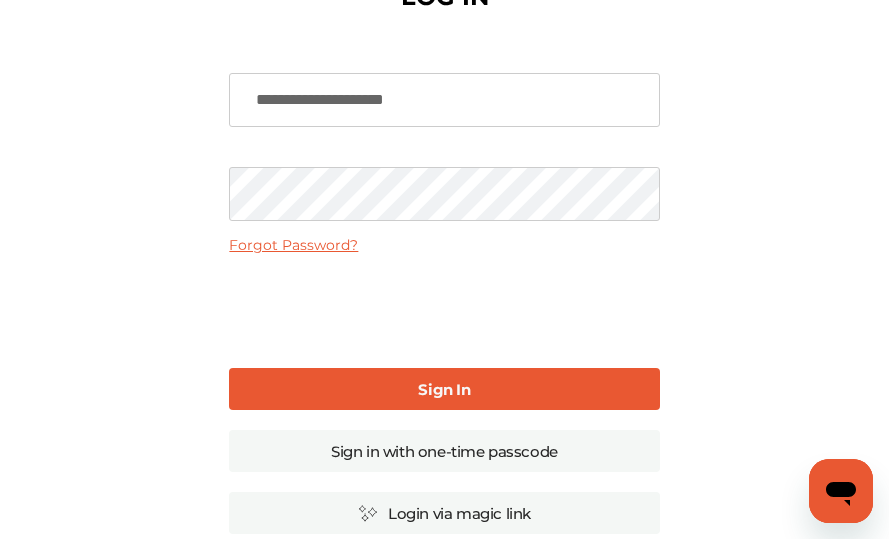 scroll, scrollTop: 74, scrollLeft: 0, axis: vertical 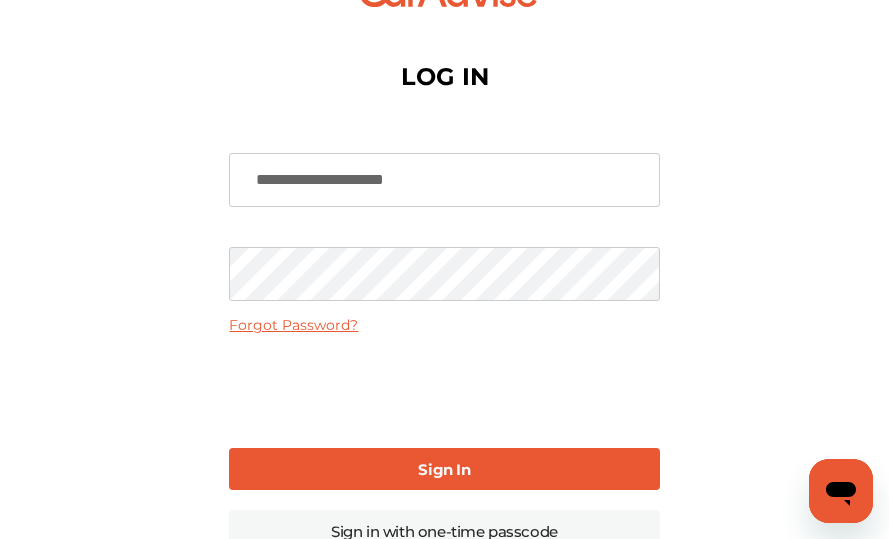 click on "Sign In" at bounding box center (444, 469) 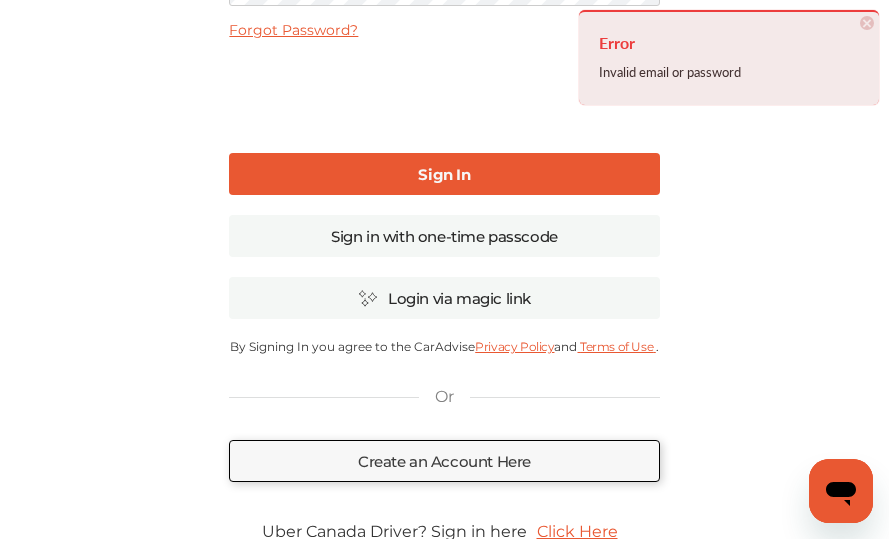 scroll, scrollTop: 374, scrollLeft: 0, axis: vertical 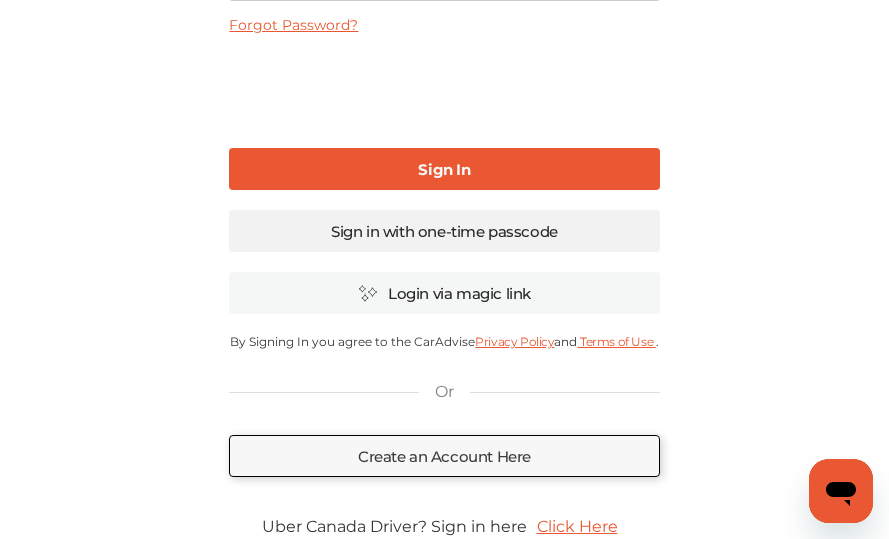 click on "Sign in with one-time passcode" at bounding box center [444, 231] 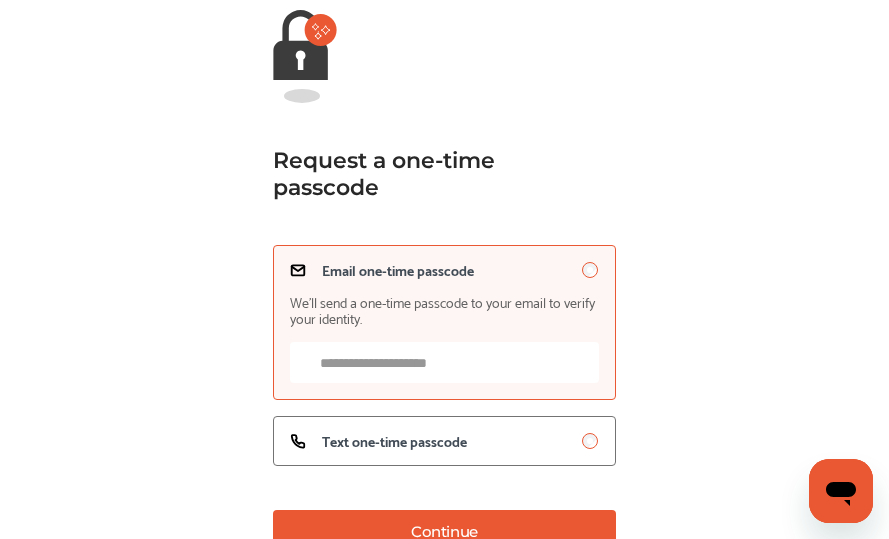 scroll, scrollTop: 1200, scrollLeft: 0, axis: vertical 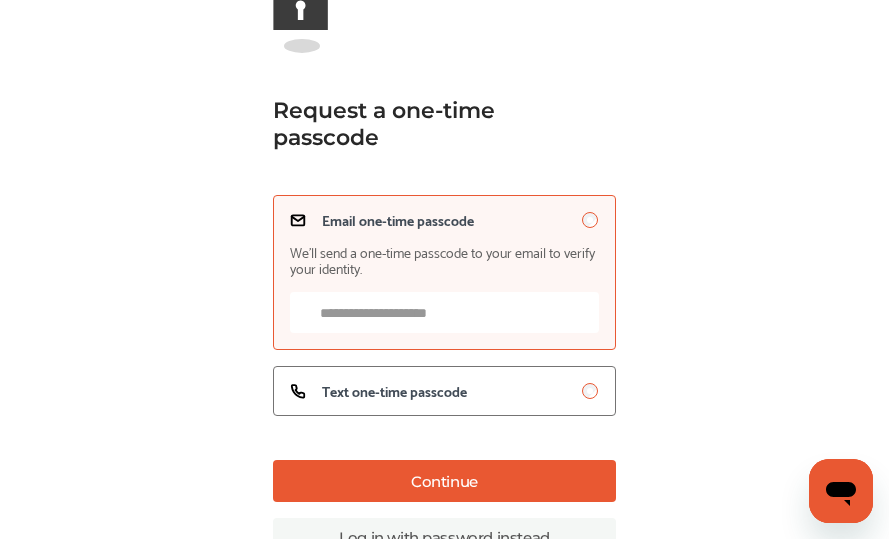 click on "Email one-time passcode We’ll send a one-time passcode to your email to verify your identity." at bounding box center [445, 312] 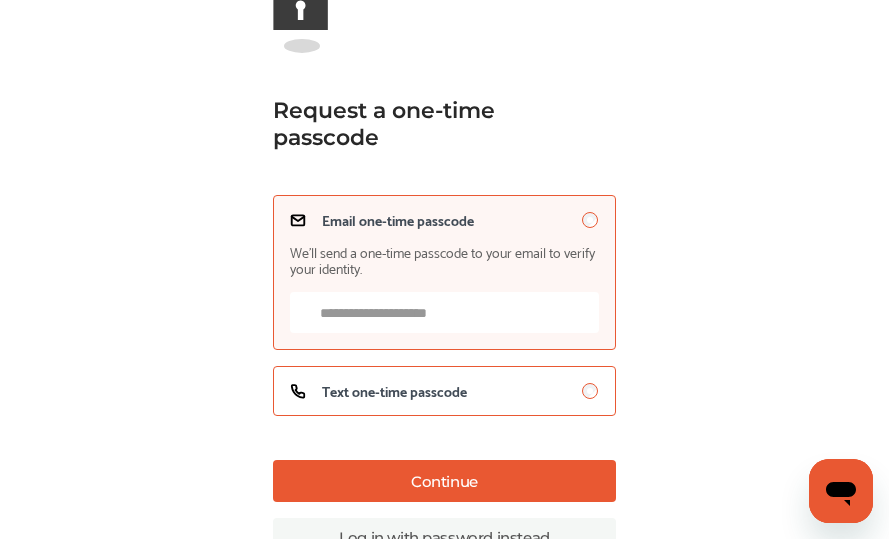 click on "Text one-time passcode" at bounding box center [445, 391] 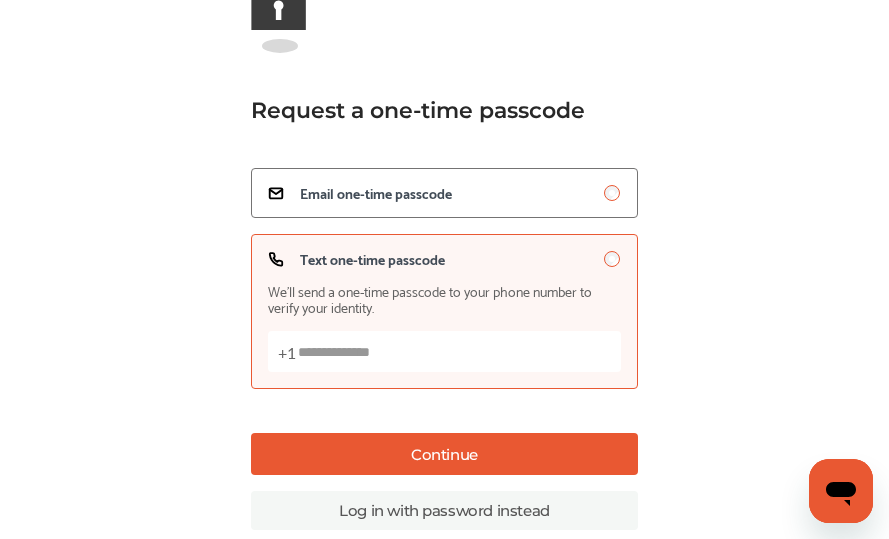 click on "Text one-time passcode We’ll send a one-time passcode to your phone number to verify your identity. +1" at bounding box center (445, 351) 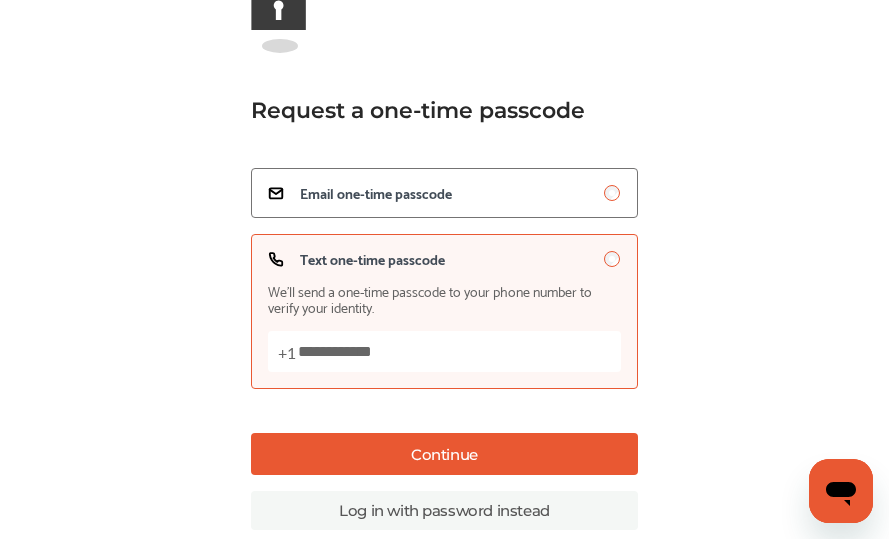 type on "**********" 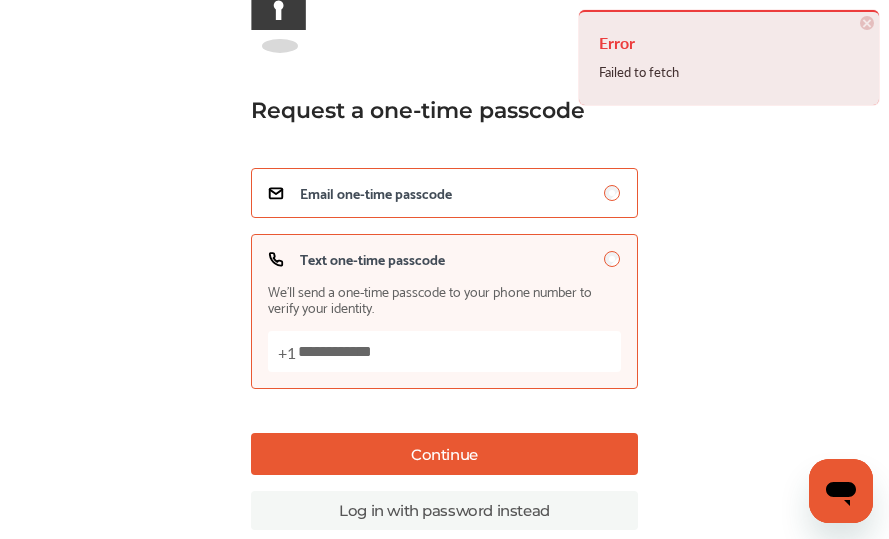 click on "Email one-time passcode" at bounding box center [445, 193] 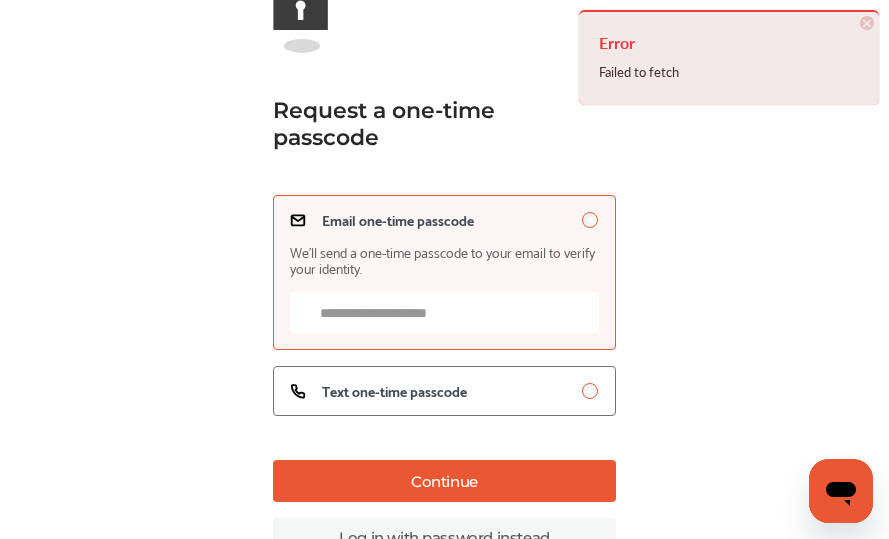 click on "Email one-time passcode We’ll send a one-time passcode to your email to verify your identity." at bounding box center (445, 312) 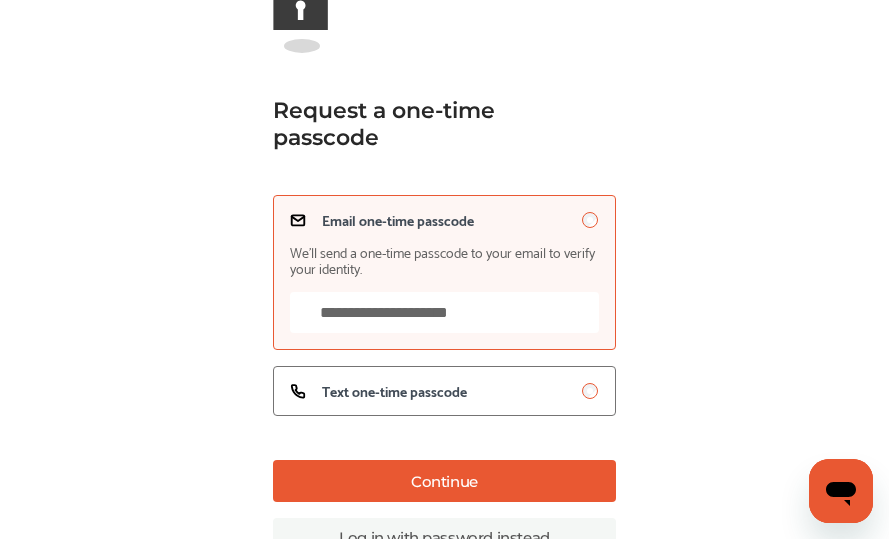 type on "**********" 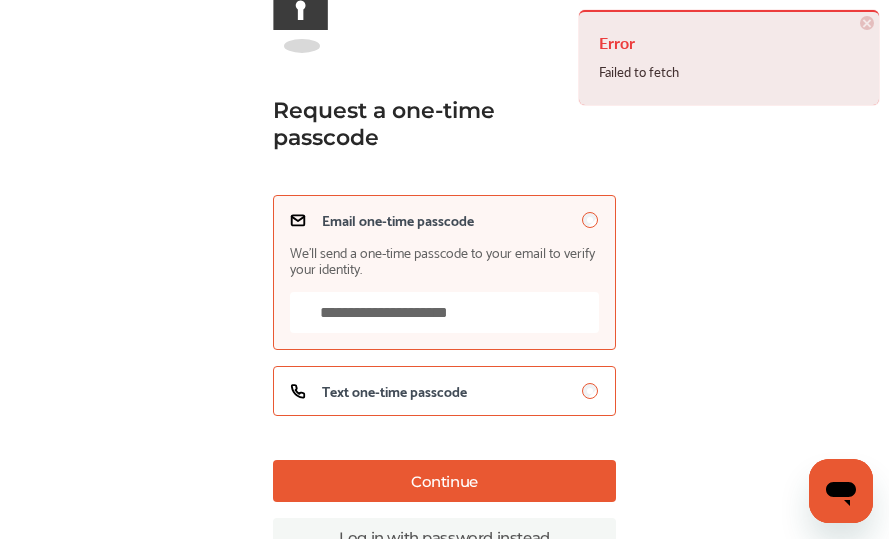 scroll, scrollTop: 1248, scrollLeft: 0, axis: vertical 